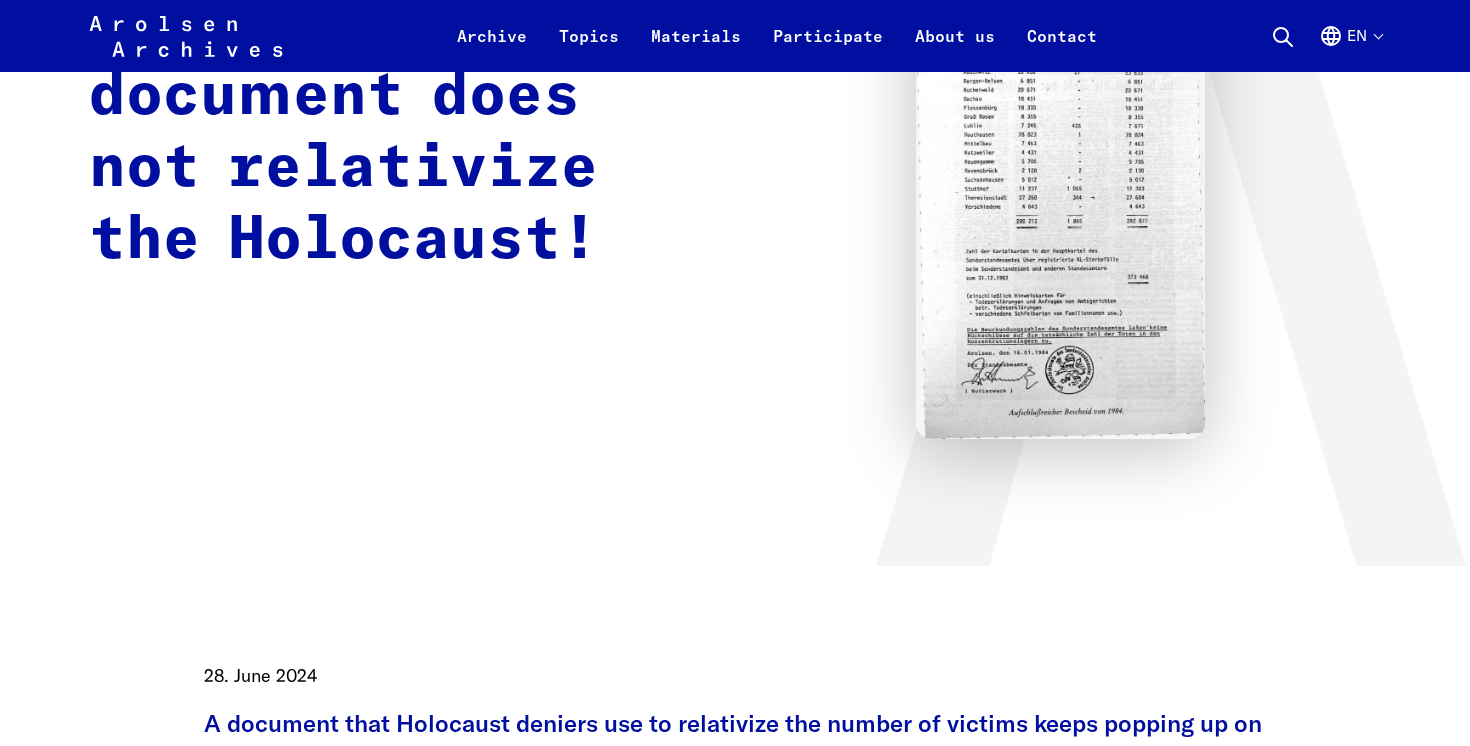 scroll, scrollTop: 0, scrollLeft: 0, axis: both 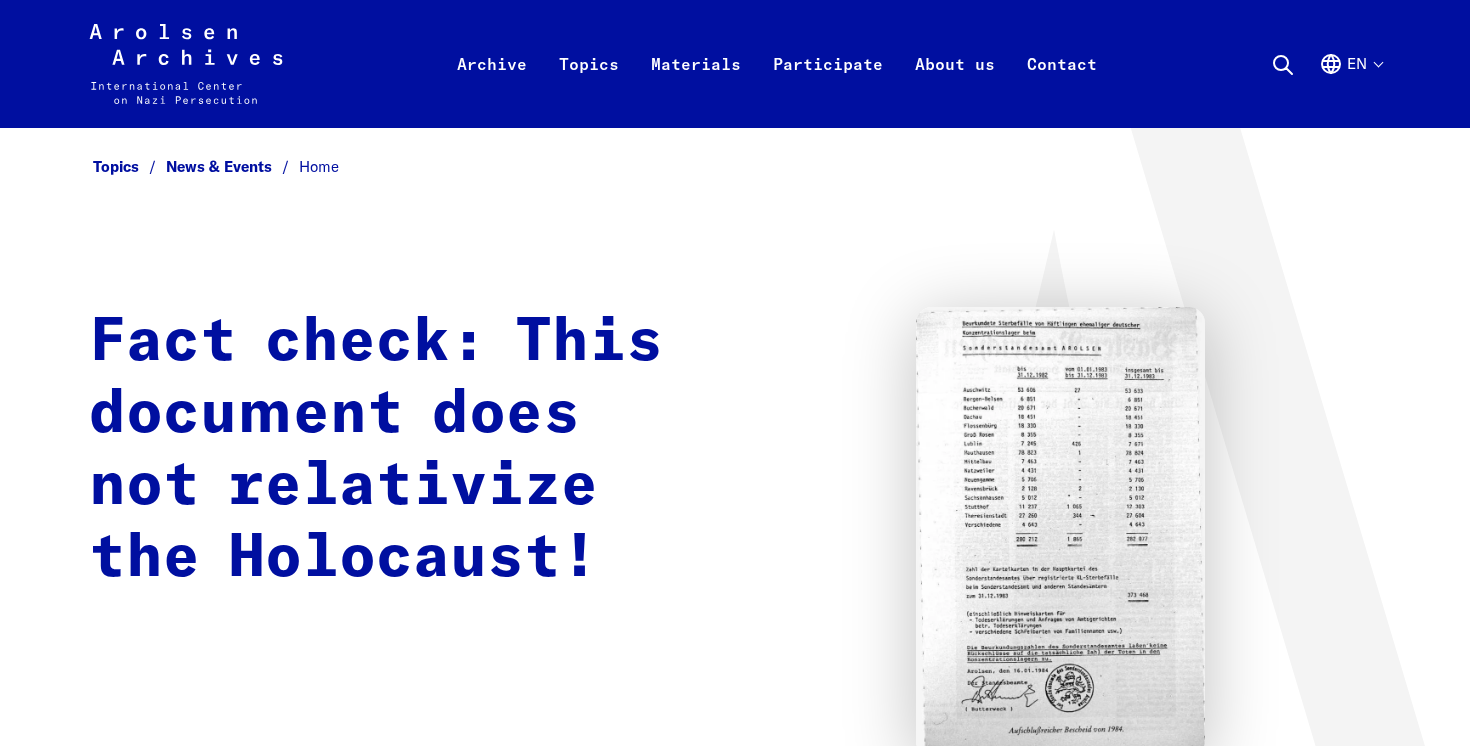 click at bounding box center (1060, 532) 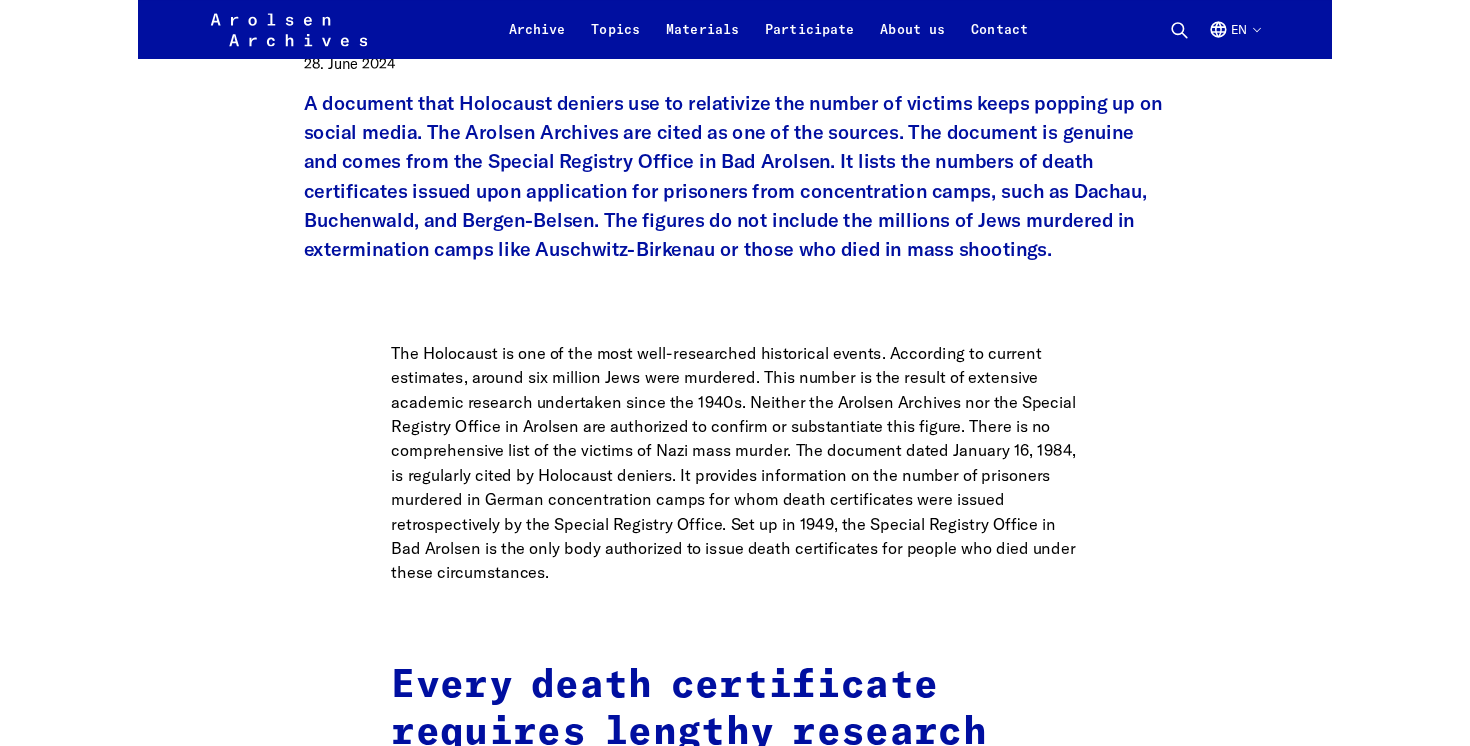 scroll, scrollTop: 803, scrollLeft: 0, axis: vertical 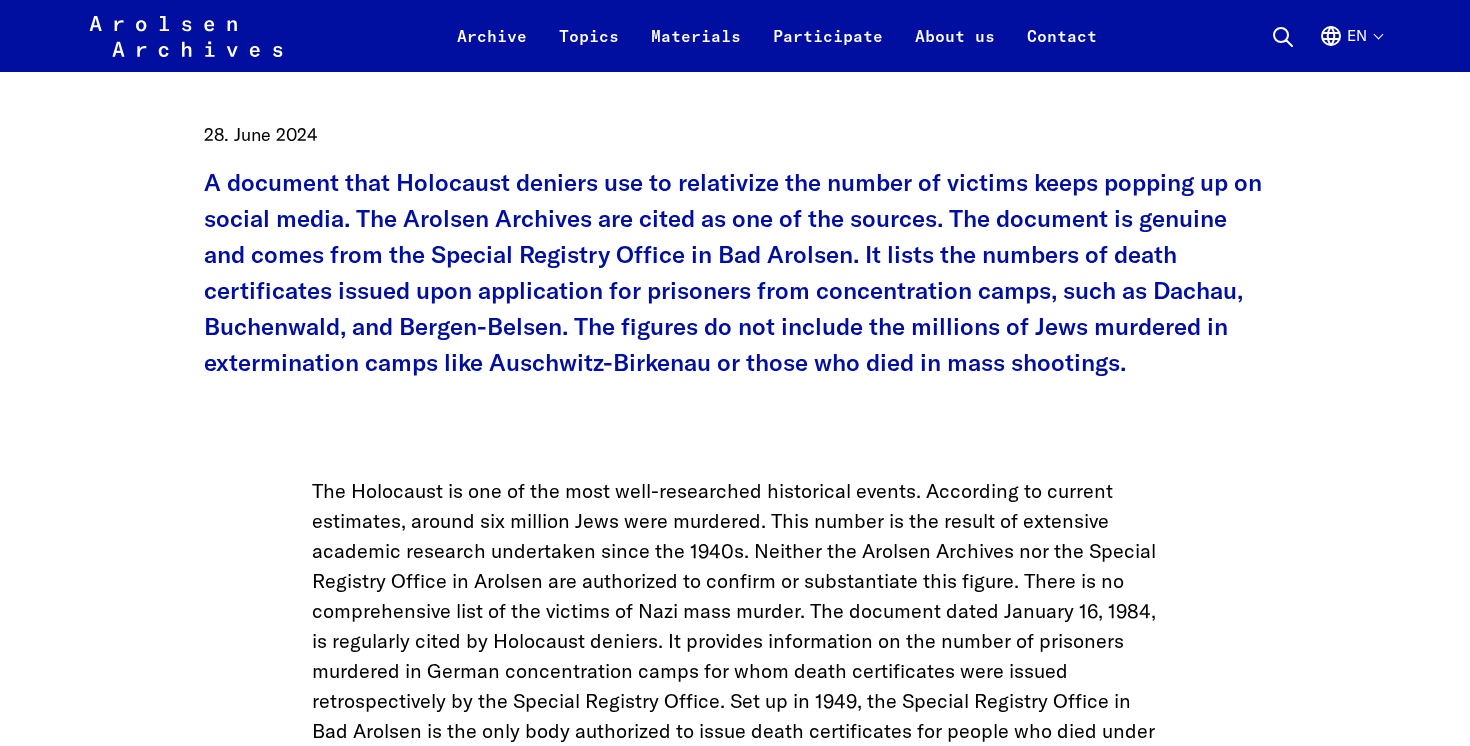 click on "A document that Holocaust deniers use to relativize the number of victims keeps popping up on social media. The Arolsen Archives are cited as one of the sources. The document is genuine and comes from the Special Registry Office in Bad Arolsen. It lists the numbers of death certificates issued upon application for prisoners from concentration camps, such as Dachau, Buchenwald, and Bergen-Belsen. The figures do not include the millions of Jews murdered in extermination camps like Auschwitz-Birkenau or those who died in mass shootings." at bounding box center (735, 272) 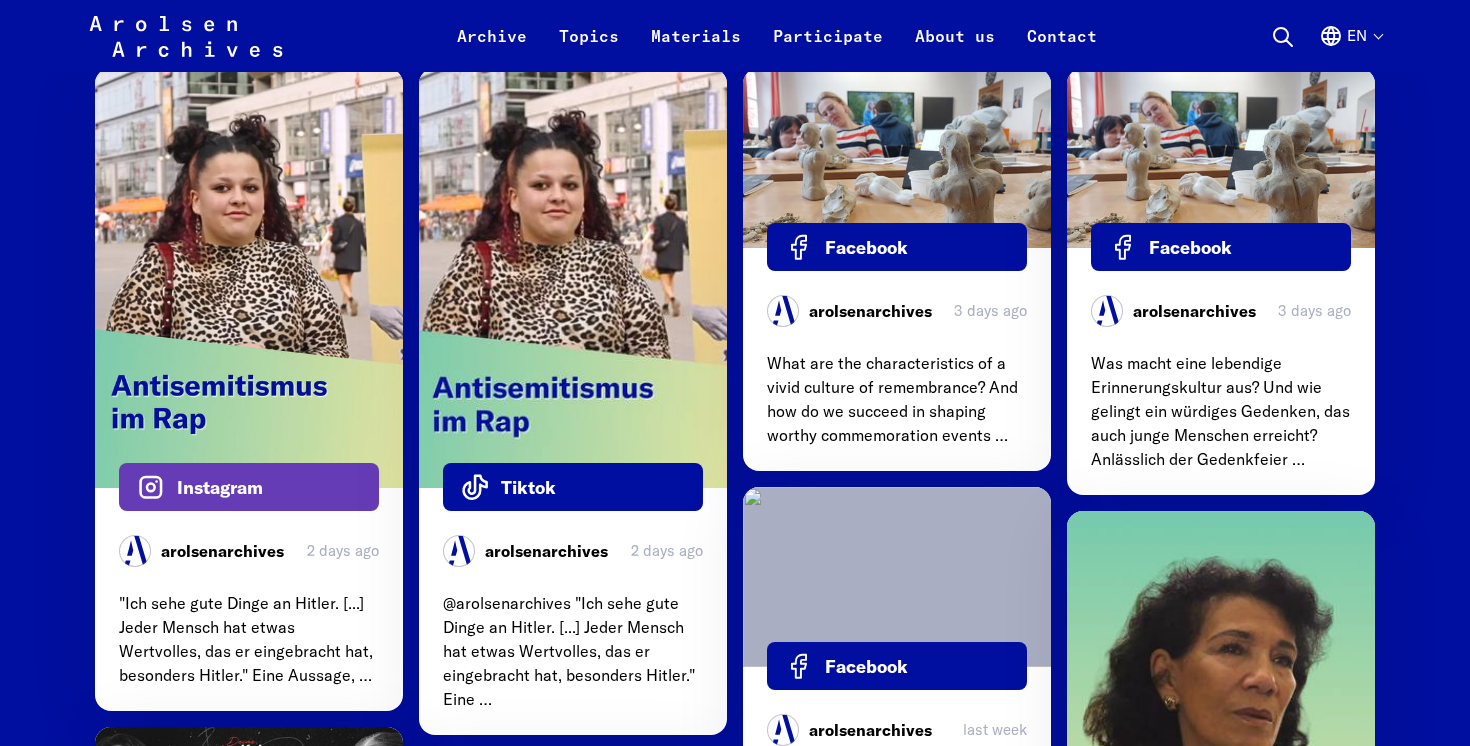 scroll, scrollTop: 6363, scrollLeft: 0, axis: vertical 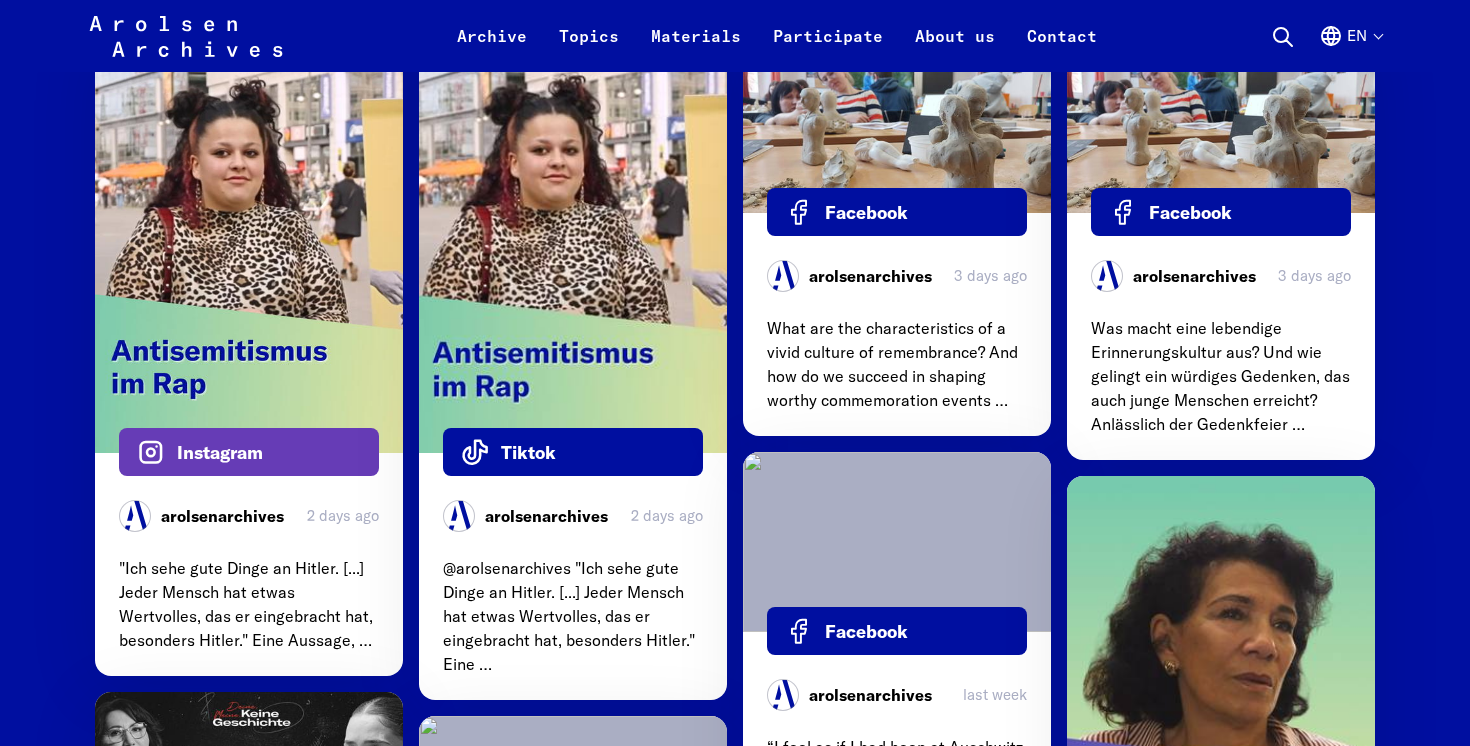 click on "What are the Arolsen Archives and what do they do?" at bounding box center [735, 1603] 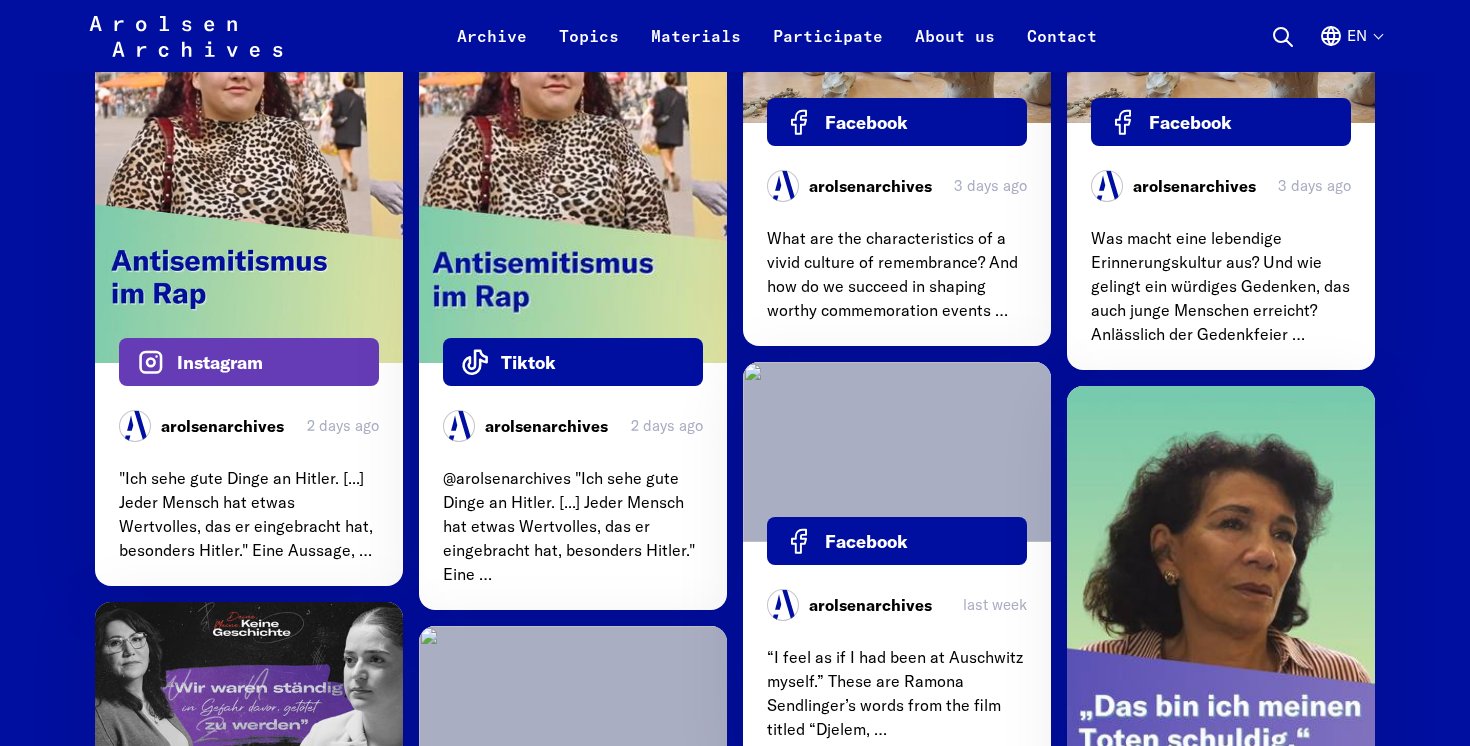 scroll, scrollTop: 6456, scrollLeft: 0, axis: vertical 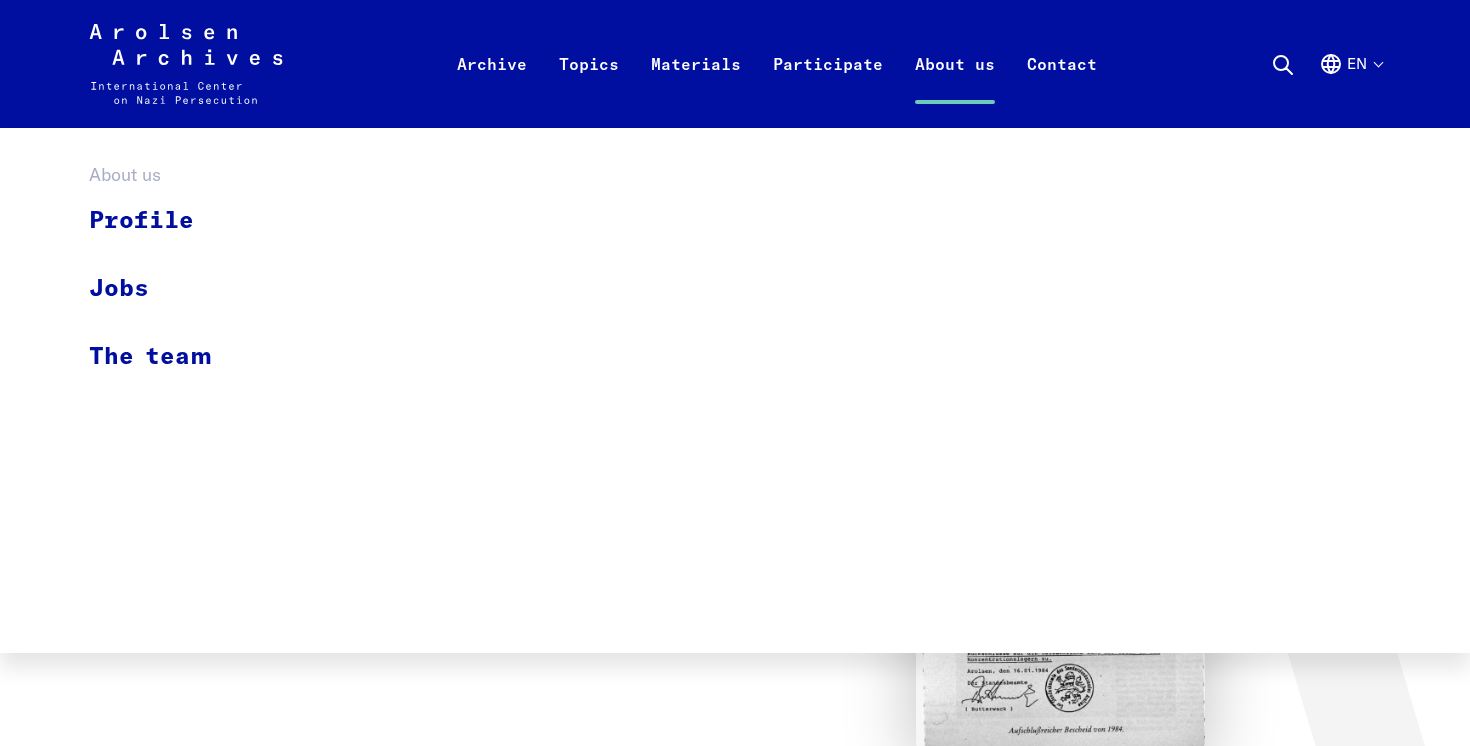 click on "About us" at bounding box center (955, 88) 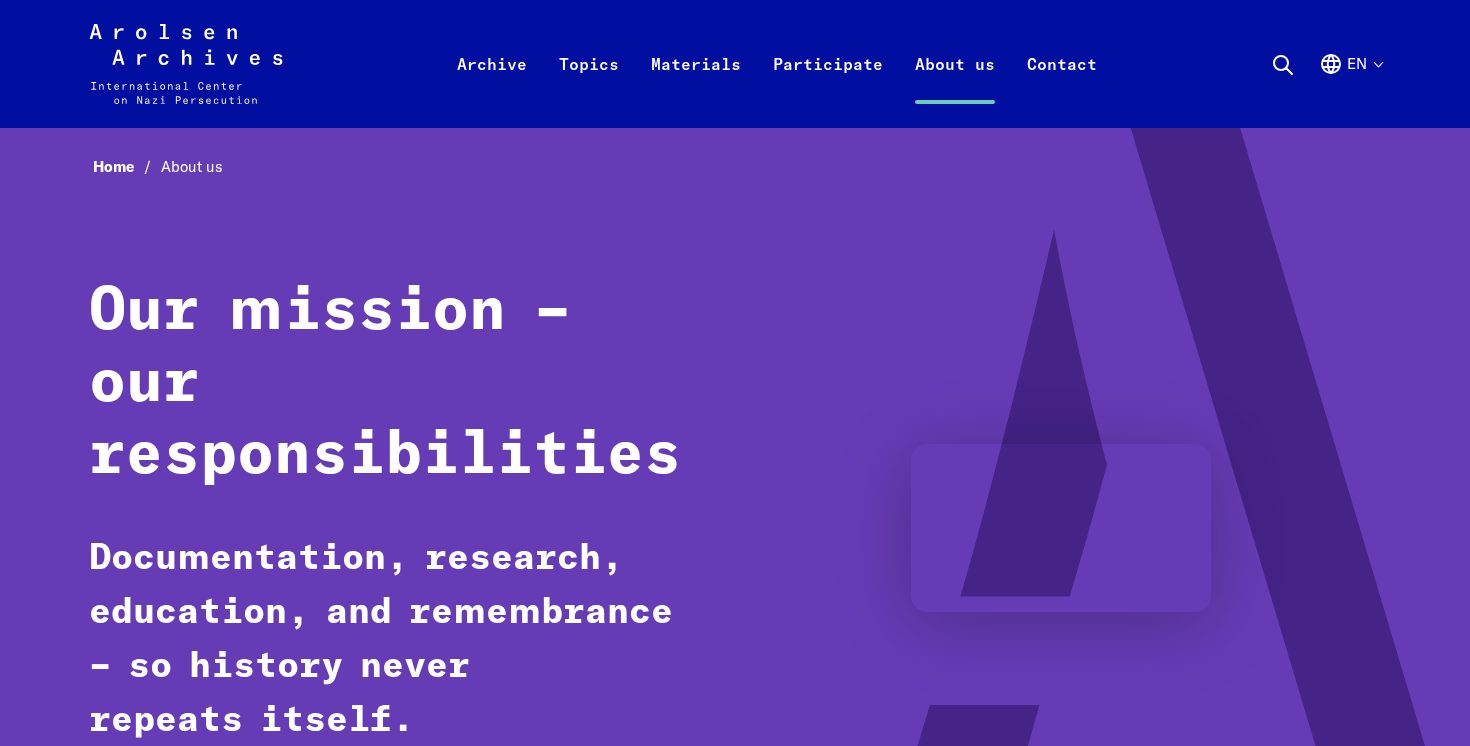 scroll, scrollTop: 0, scrollLeft: 0, axis: both 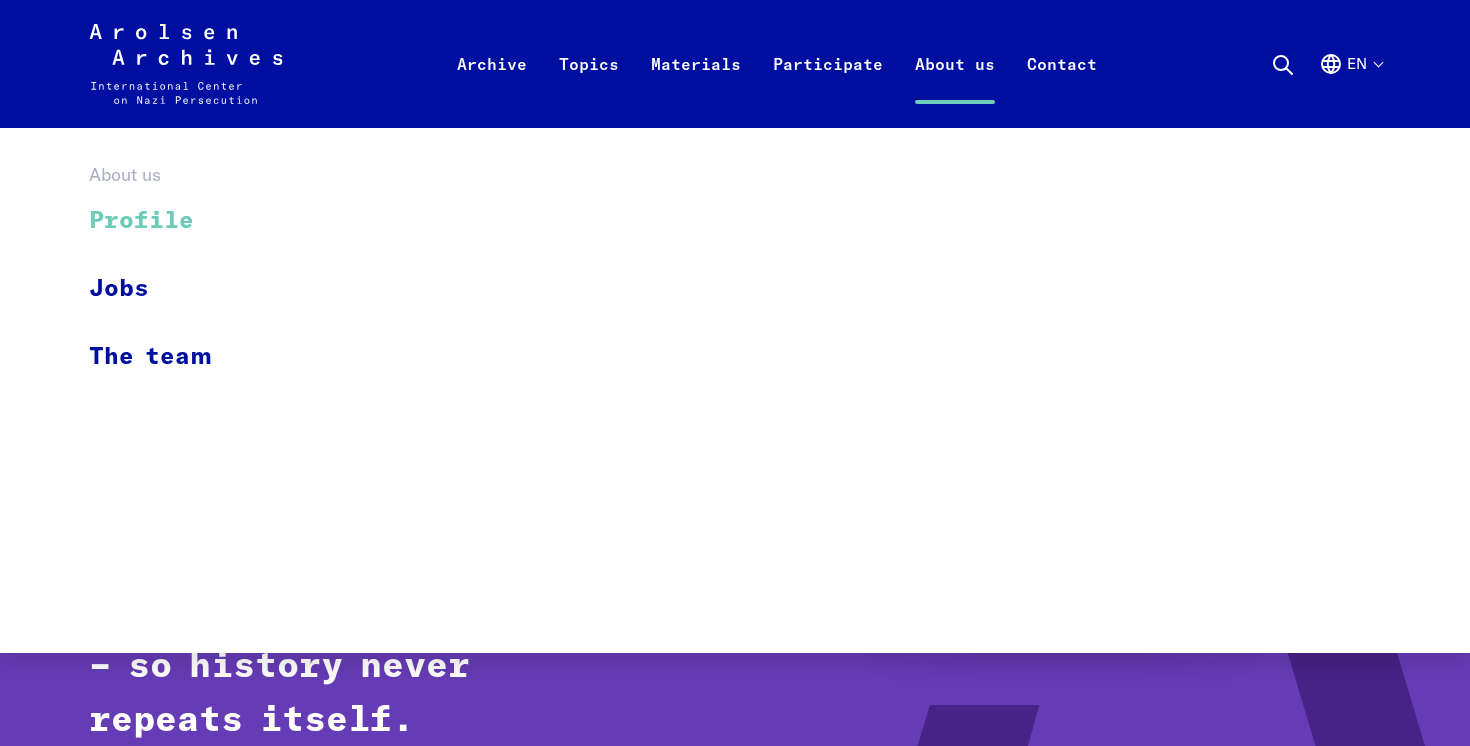 click on "Profile" at bounding box center (163, 221) 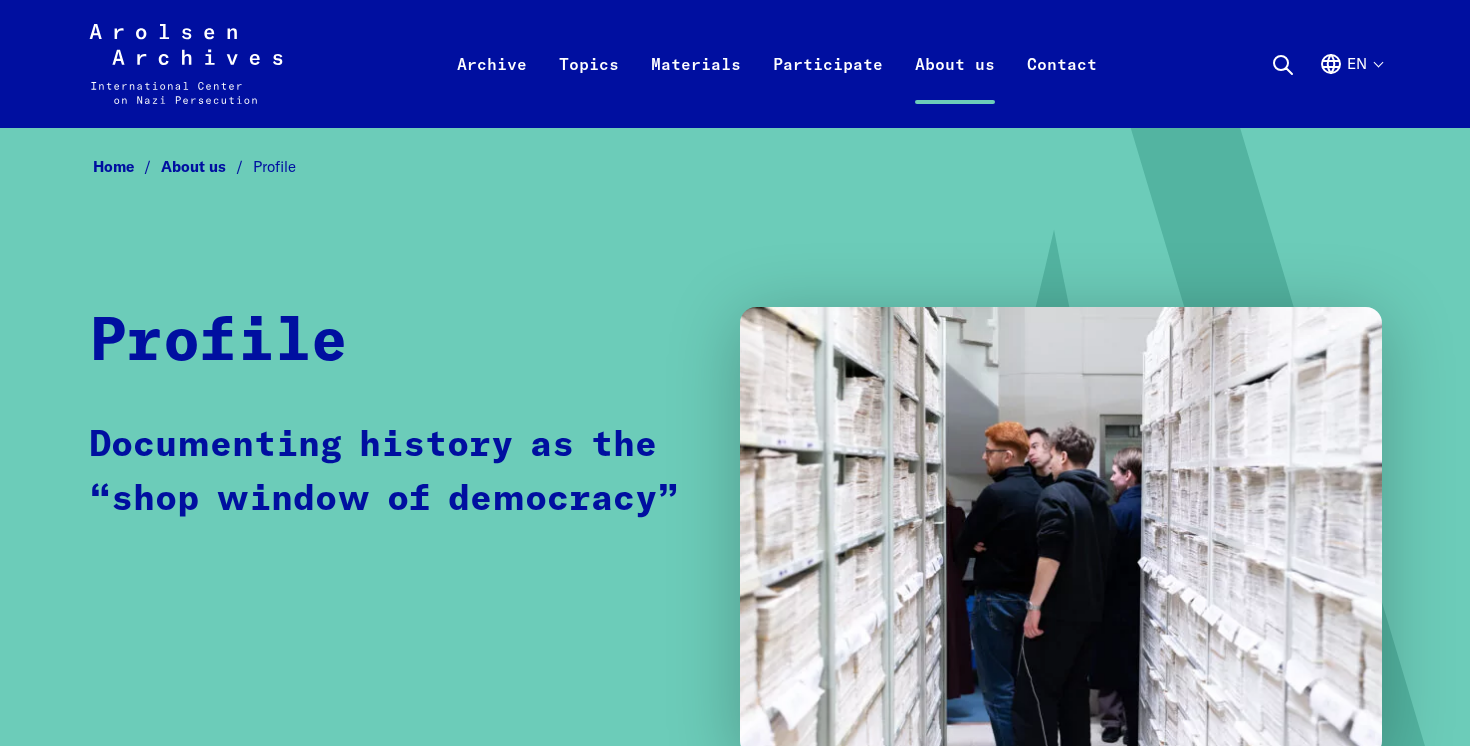 scroll, scrollTop: 0, scrollLeft: 0, axis: both 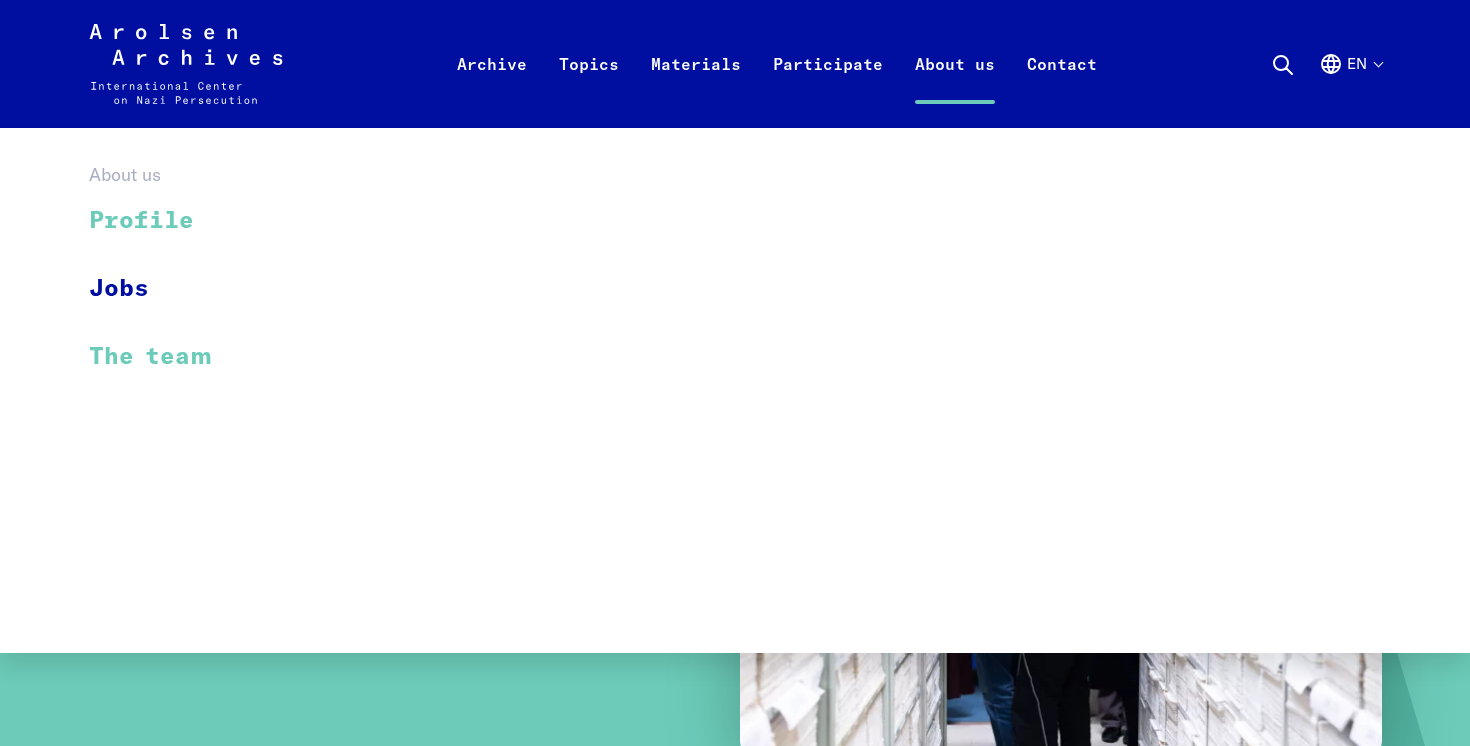 click on "The team" at bounding box center [163, 356] 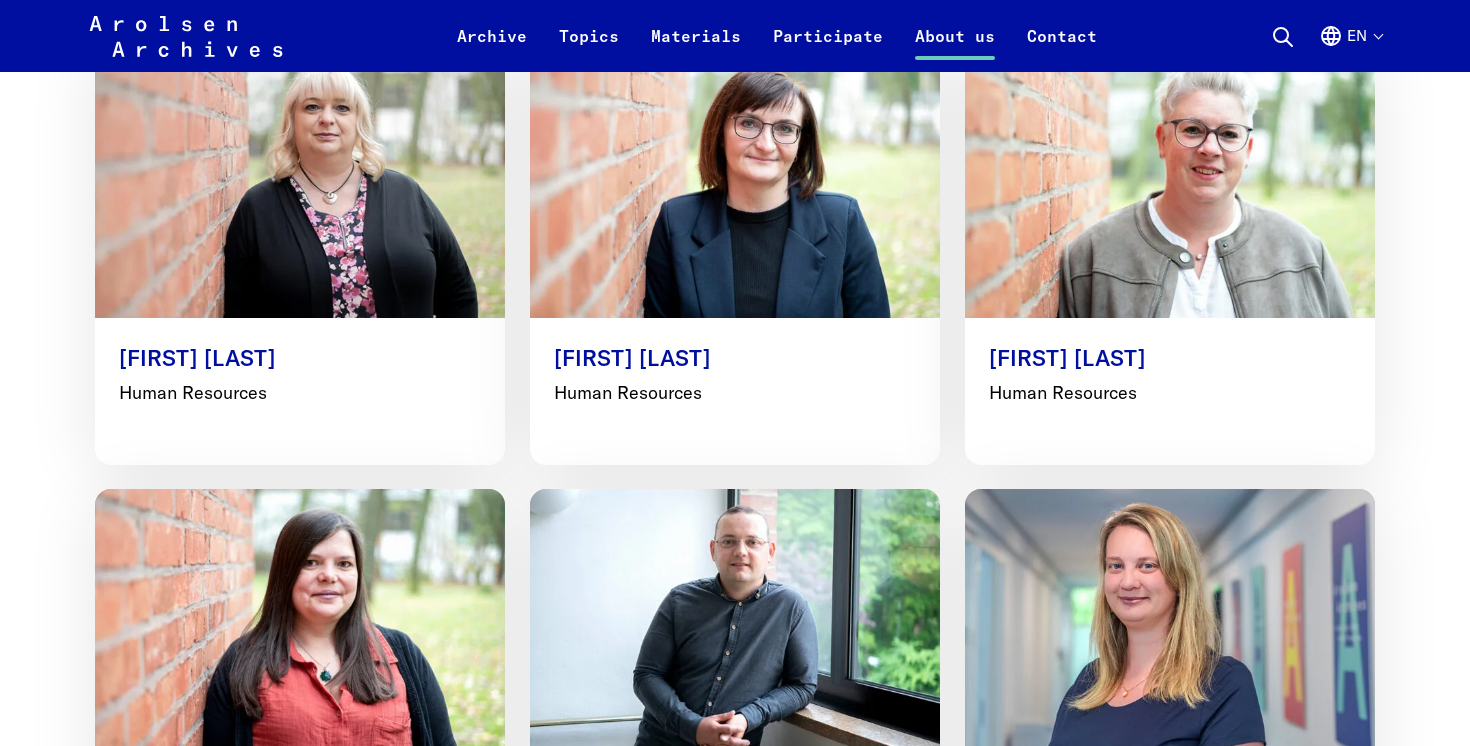 scroll, scrollTop: 7266, scrollLeft: 0, axis: vertical 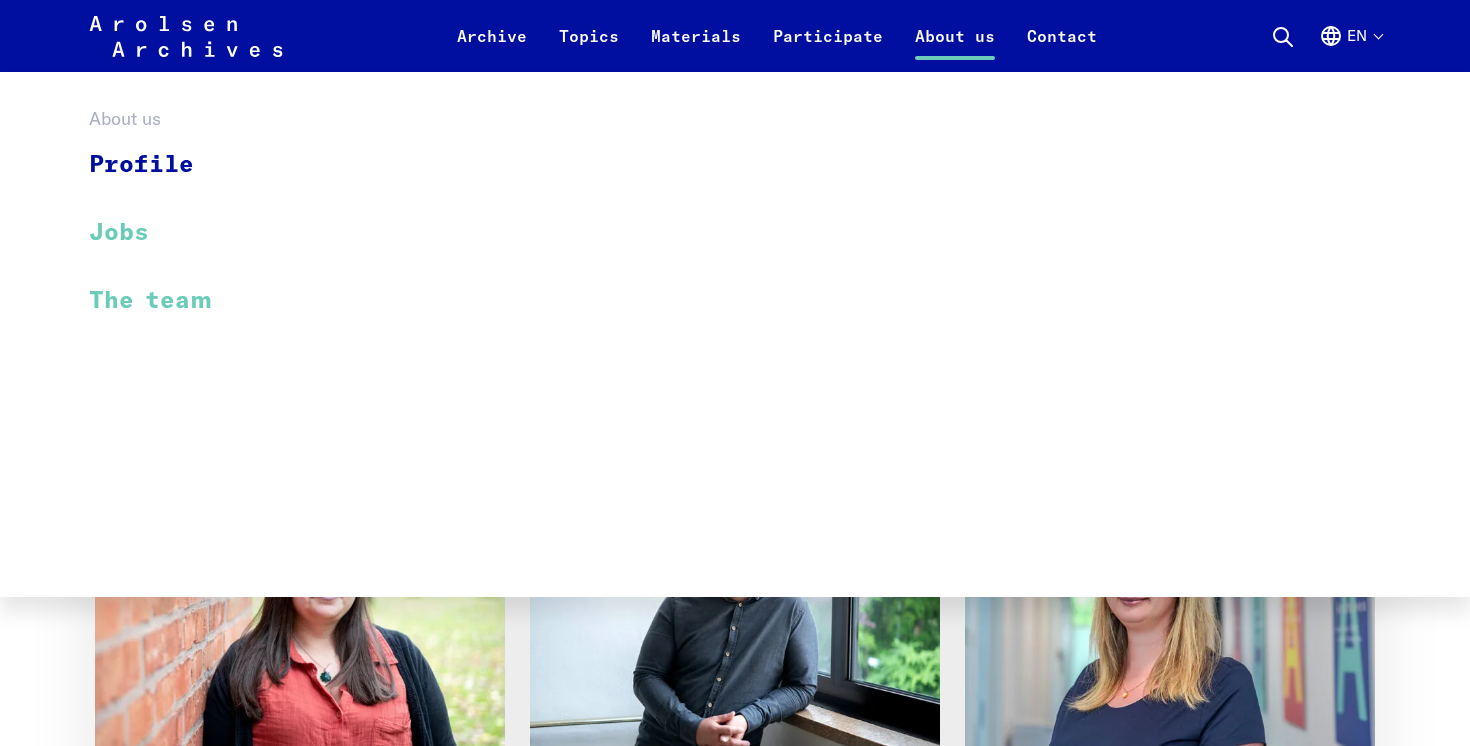 click on "Jobs" at bounding box center (163, 233) 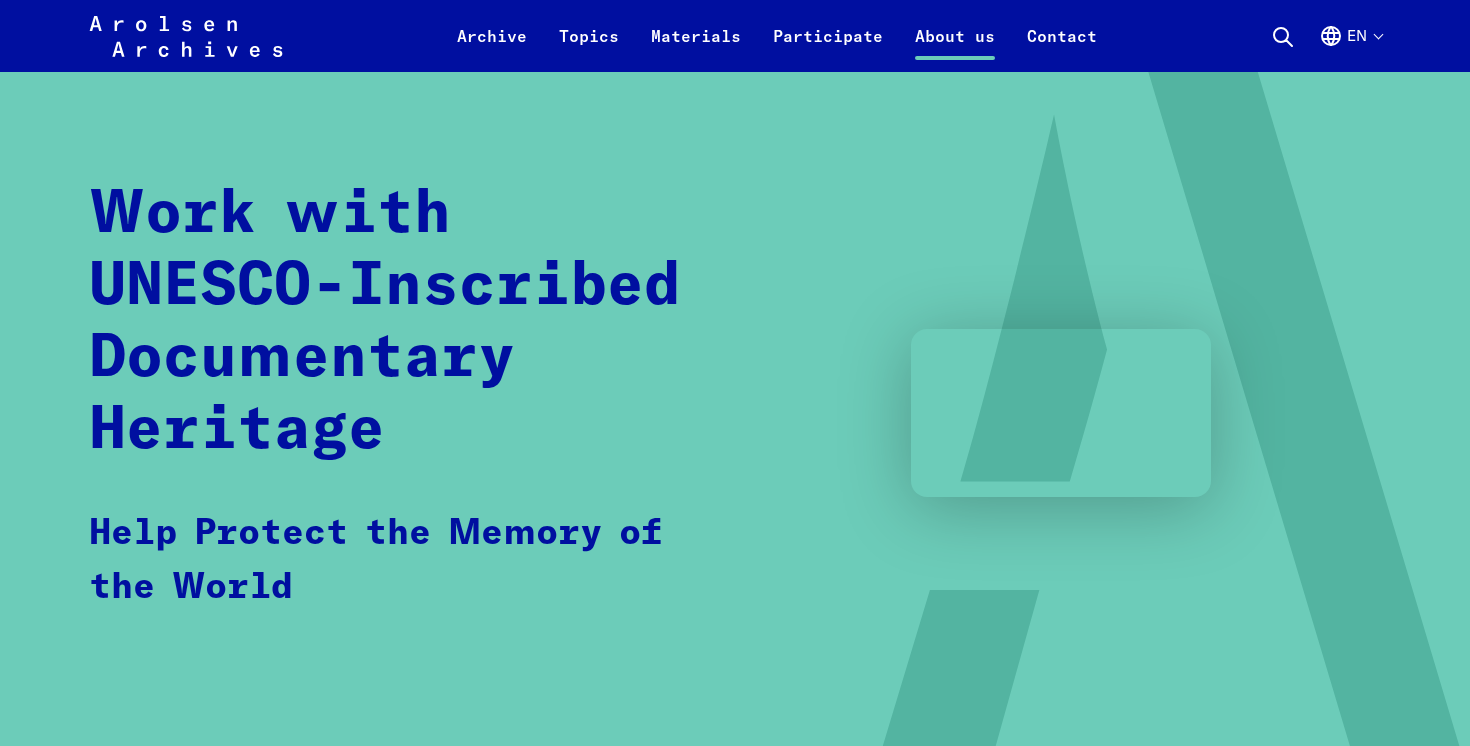 scroll, scrollTop: 0, scrollLeft: 0, axis: both 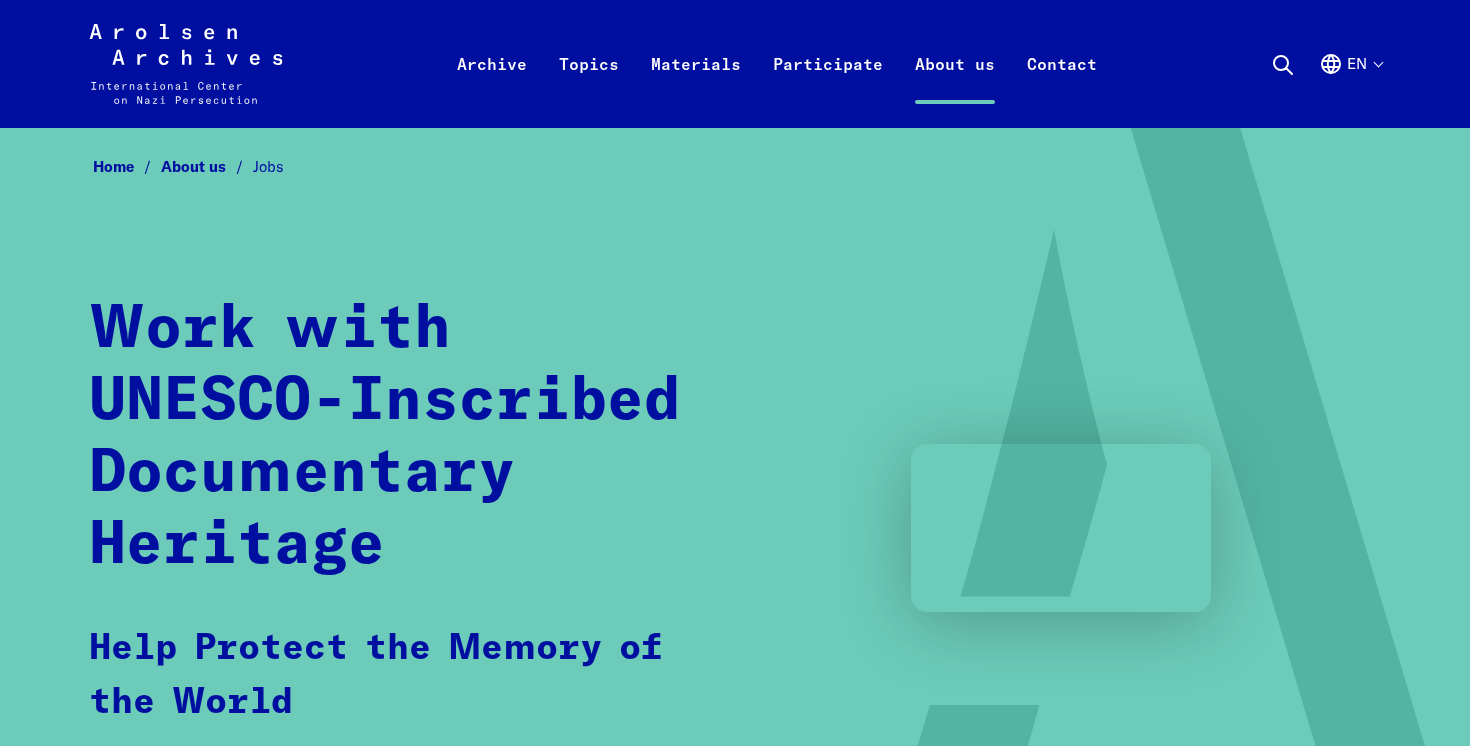 click on "Home" at bounding box center [127, 166] 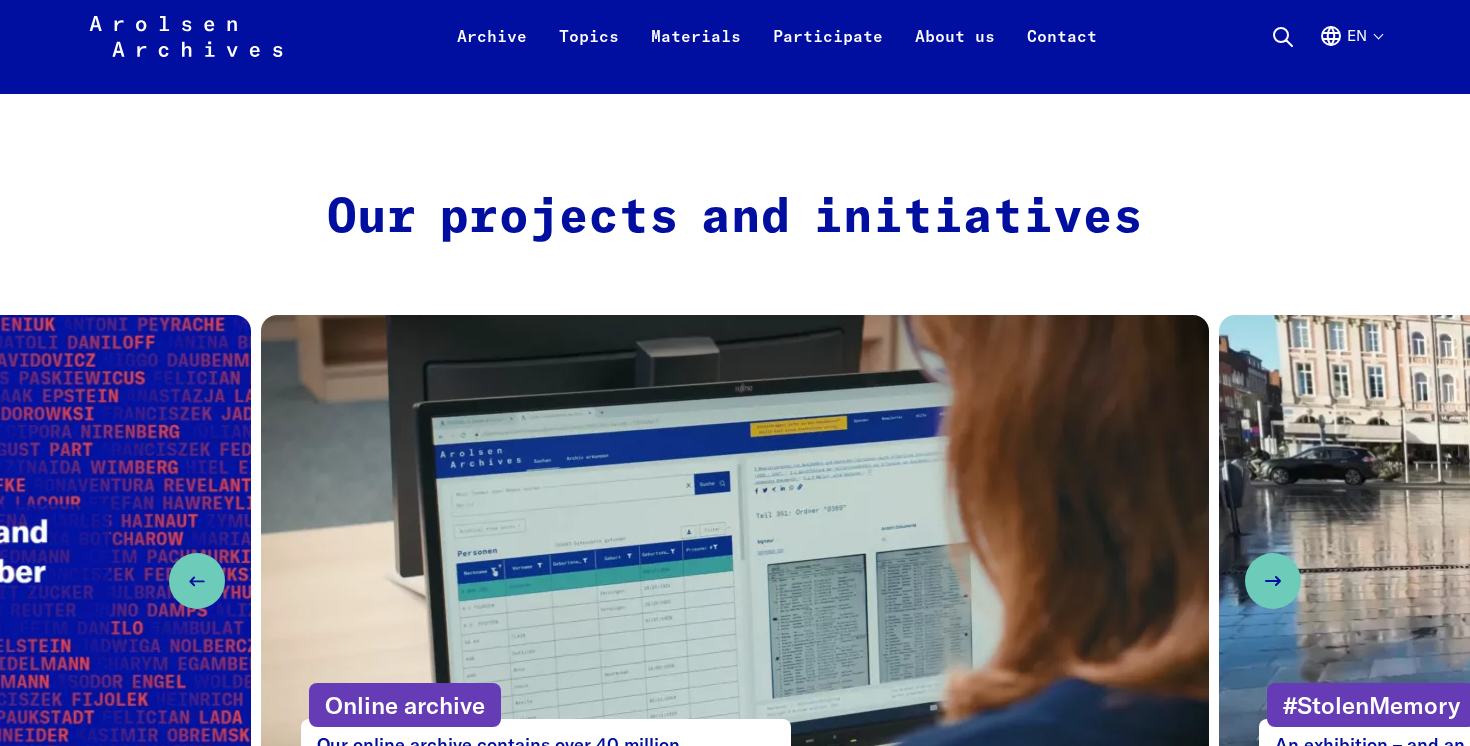 scroll, scrollTop: 780, scrollLeft: 0, axis: vertical 